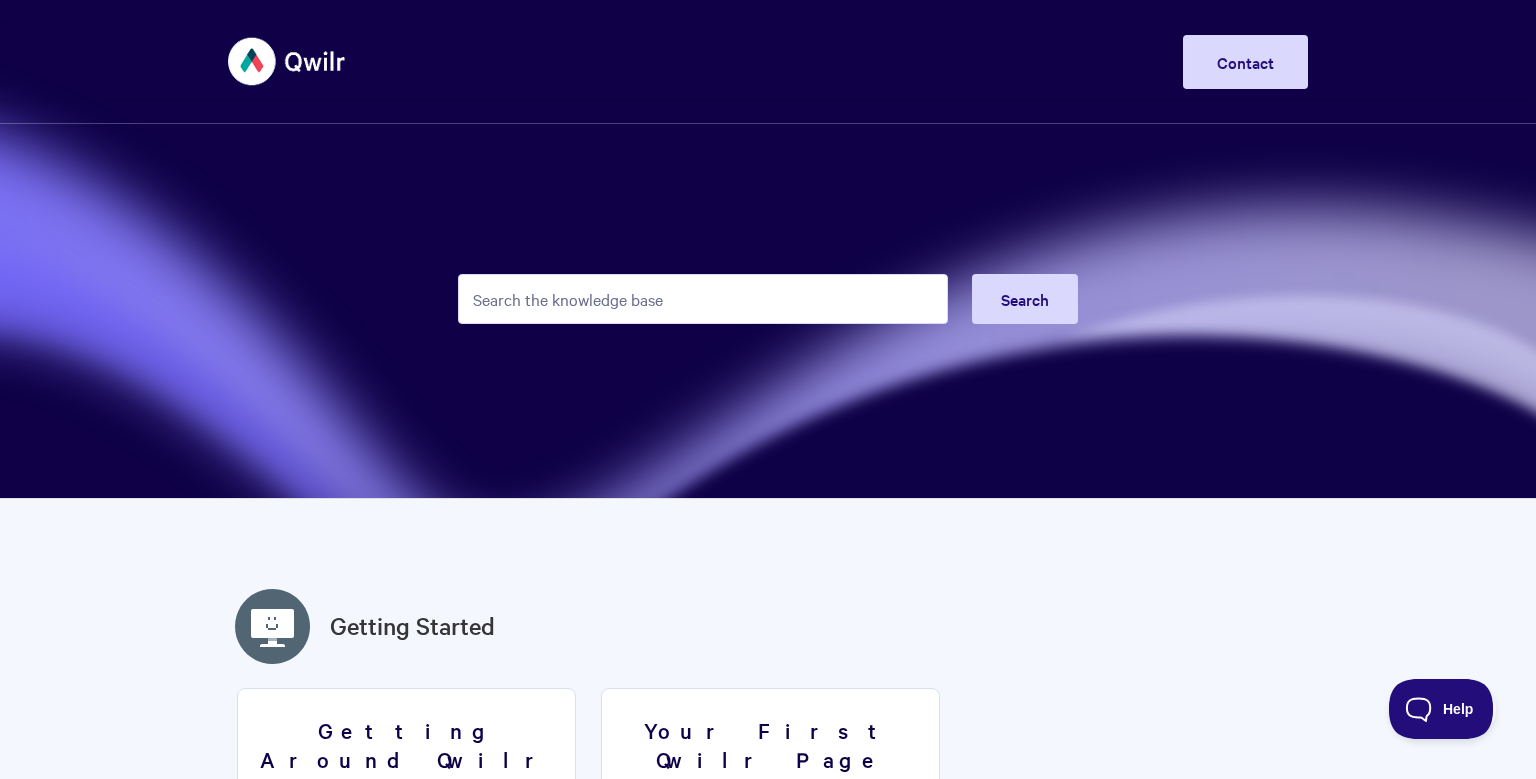 scroll, scrollTop: 0, scrollLeft: 0, axis: both 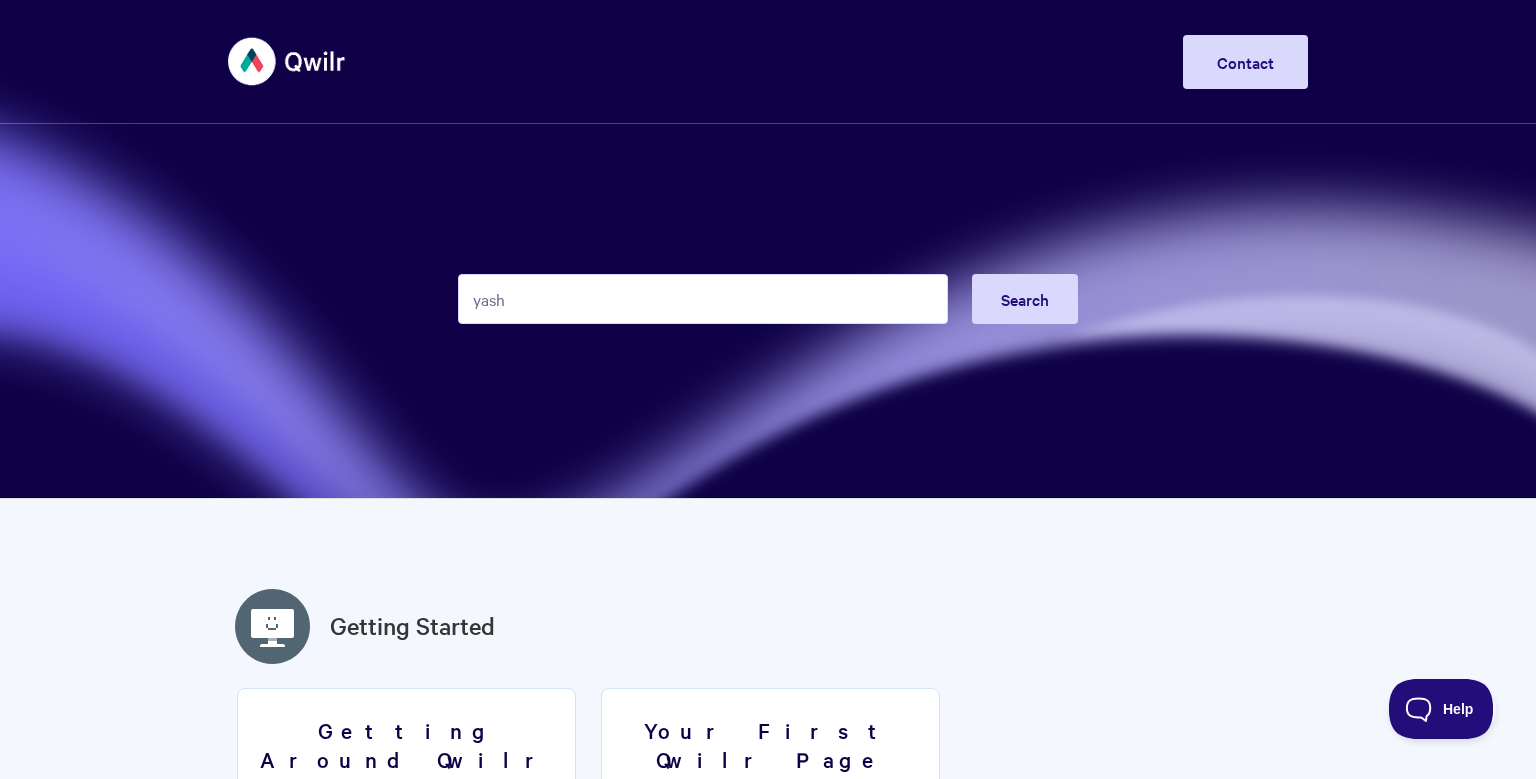 type on "[FIRST]" 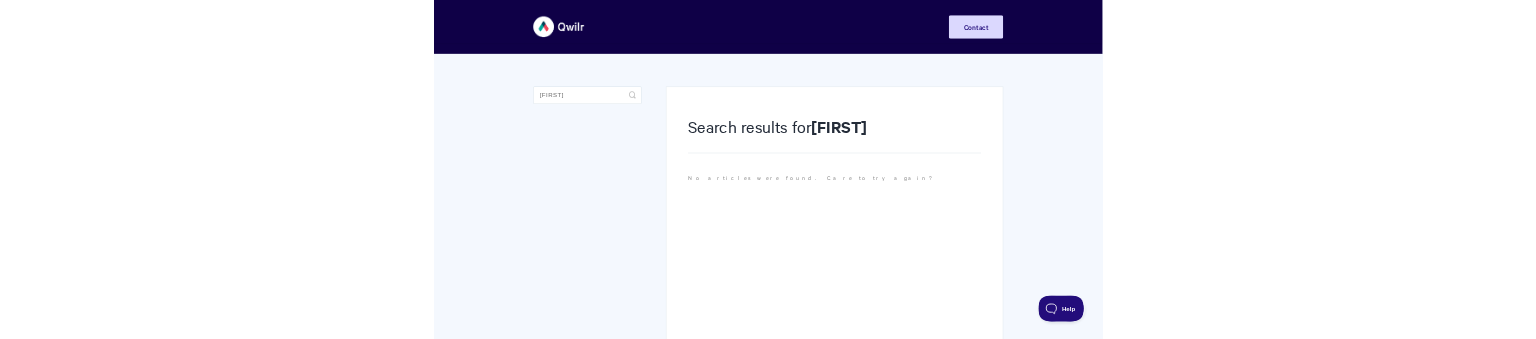 scroll, scrollTop: 0, scrollLeft: 0, axis: both 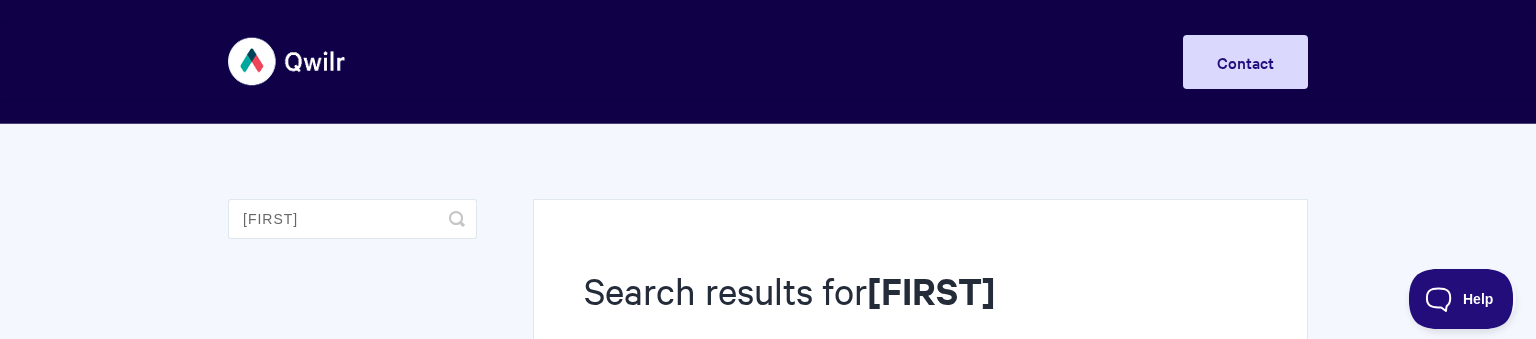 click on "[FIRST]" at bounding box center [931, 290] 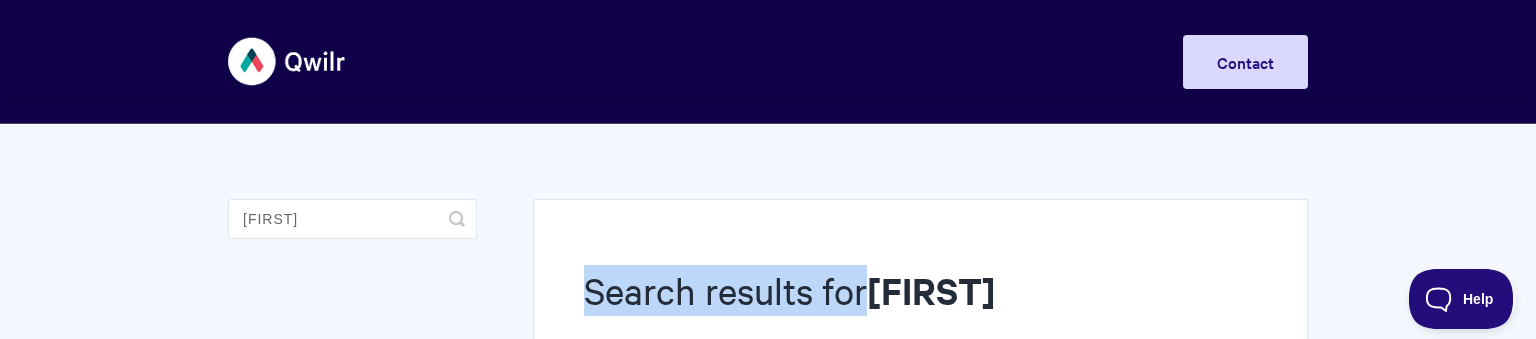 click on "[FIRST]" at bounding box center [931, 290] 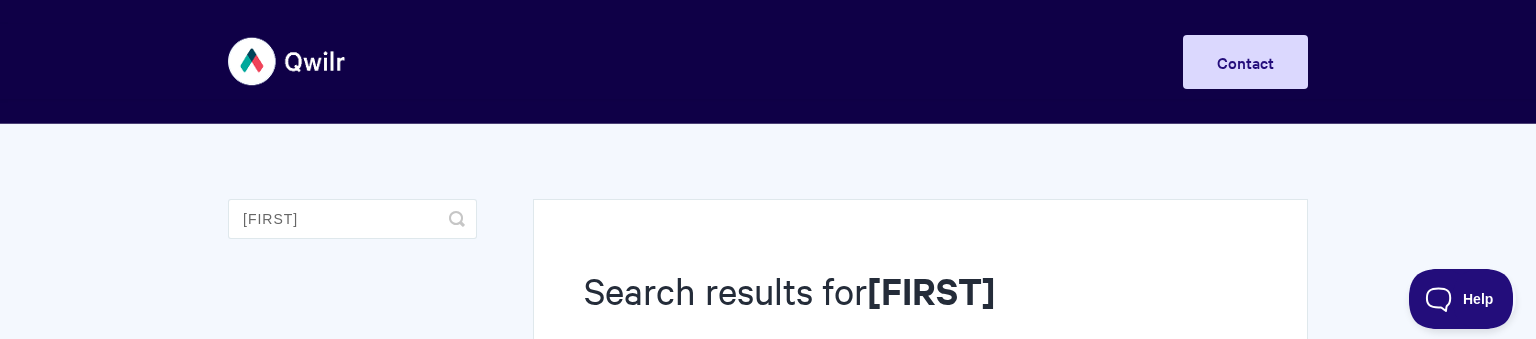 click on "Search results for  [FIRST]
No articles were found. Care to try again?
[FIRST]
Toggle Search" at bounding box center [768, 469] 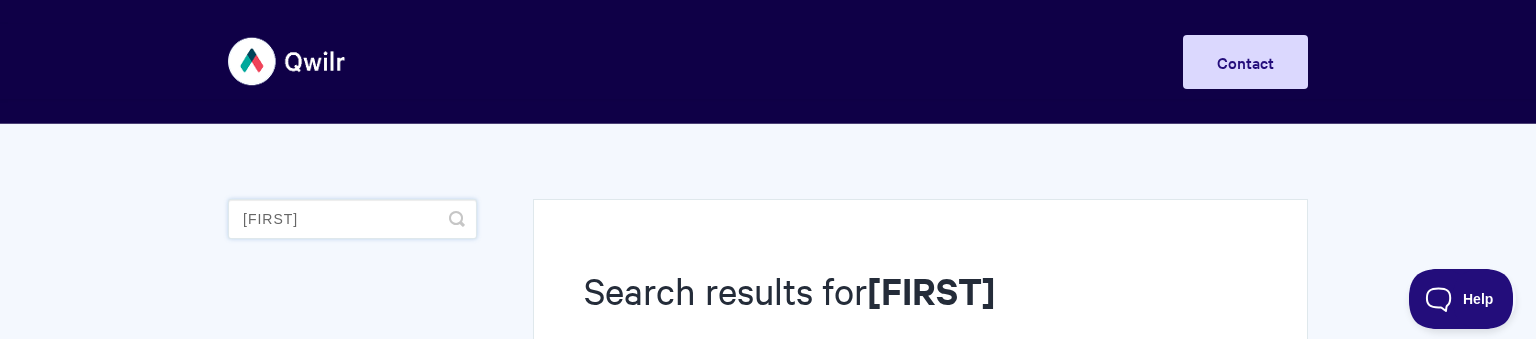 click on "[FIRST]" at bounding box center (352, 219) 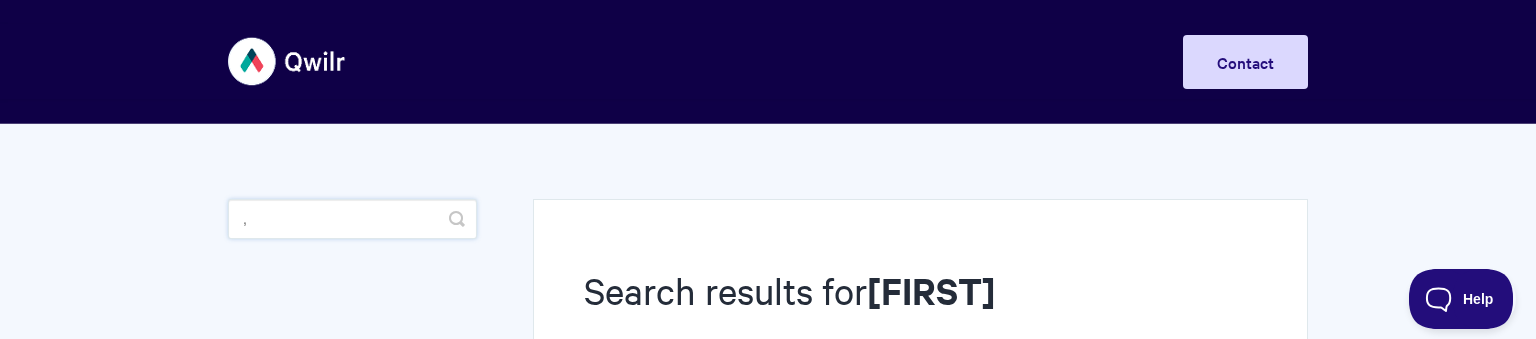 type on "," 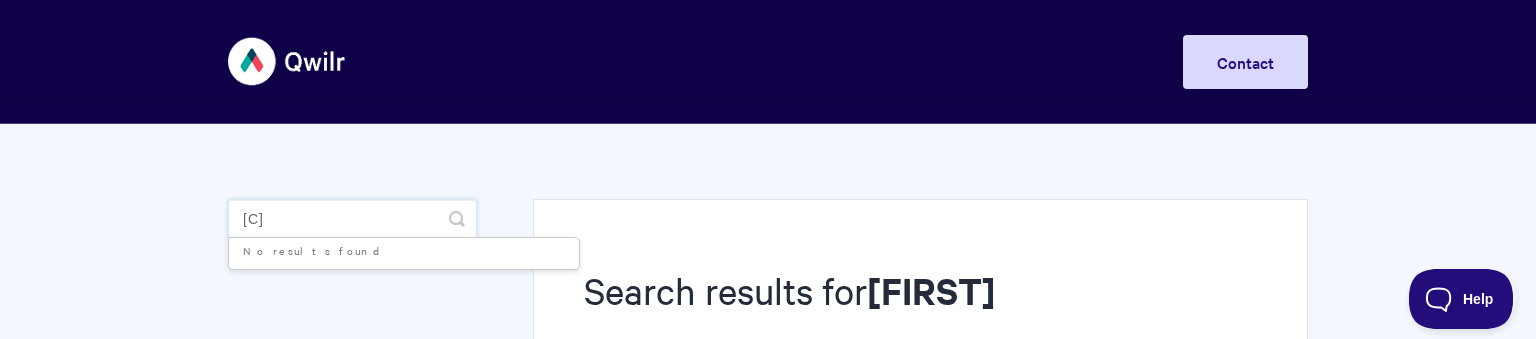 type on "<" 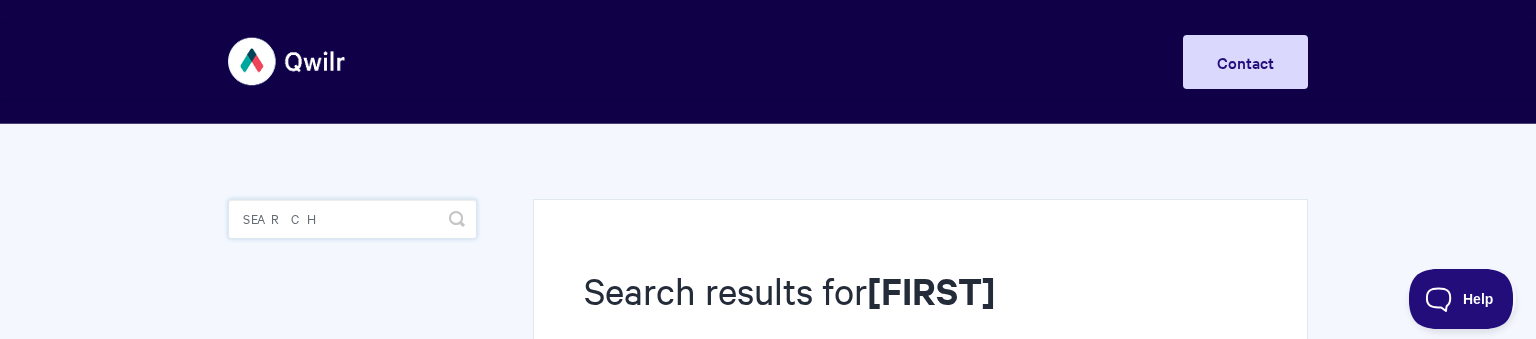 type on "s" 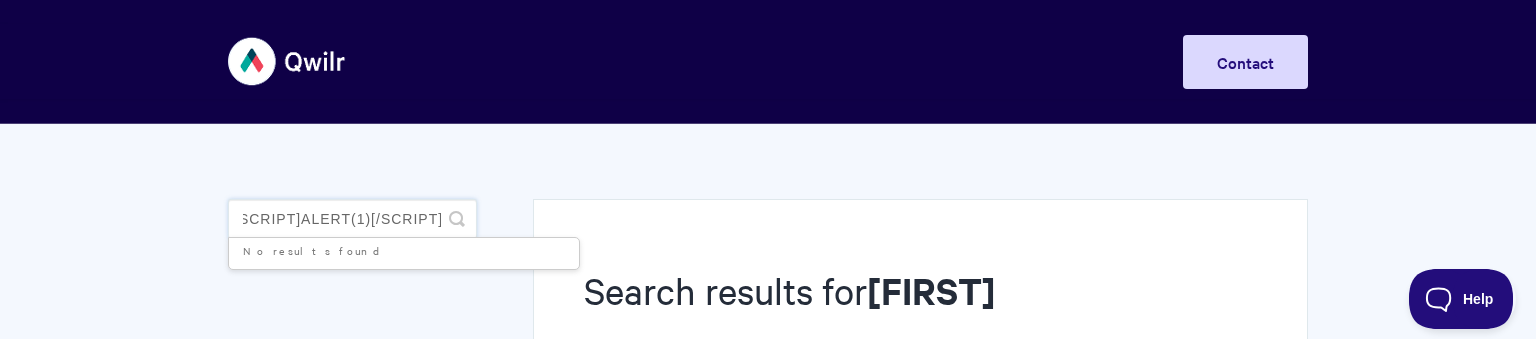 scroll, scrollTop: 0, scrollLeft: 19, axis: horizontal 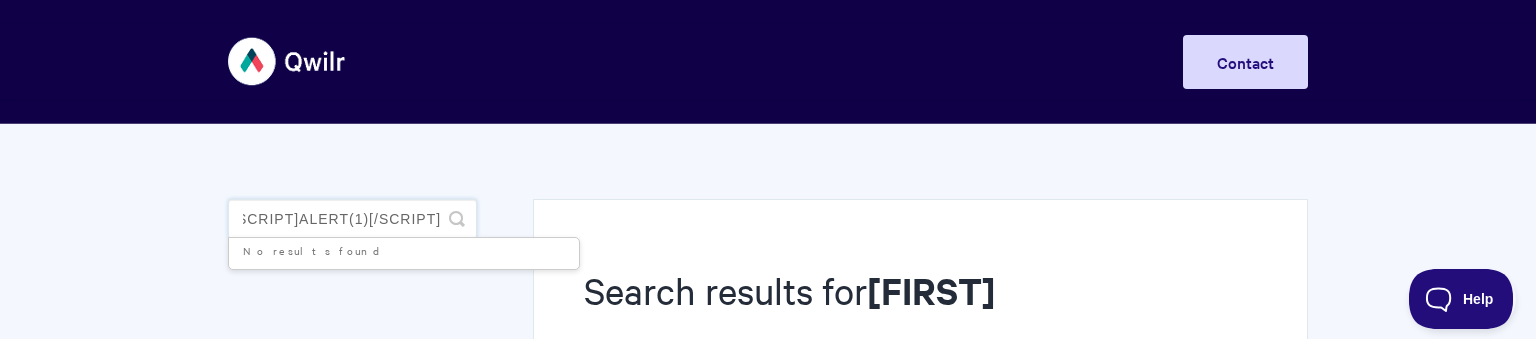 type on "[SCRIPT]ALERT(1)[/SCRIPT]" 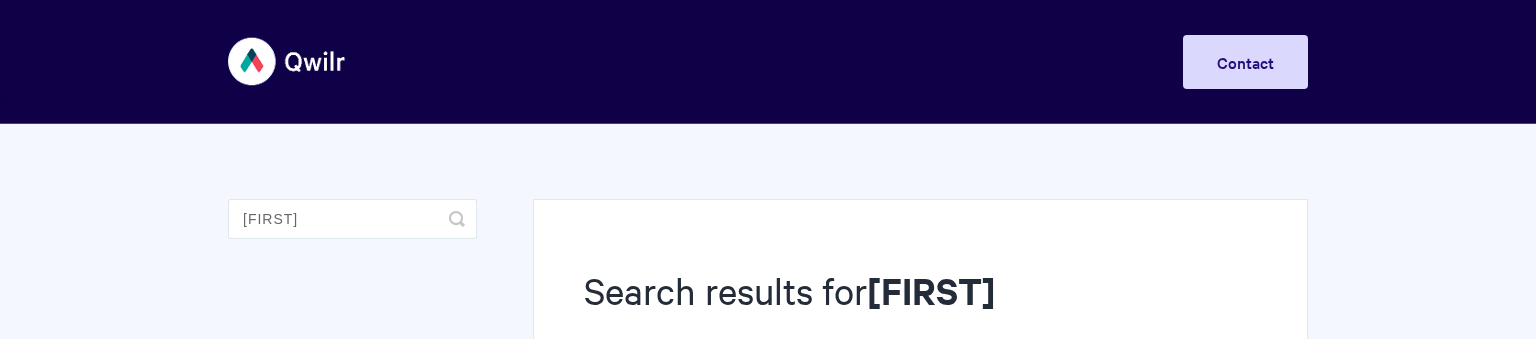 scroll, scrollTop: 0, scrollLeft: 0, axis: both 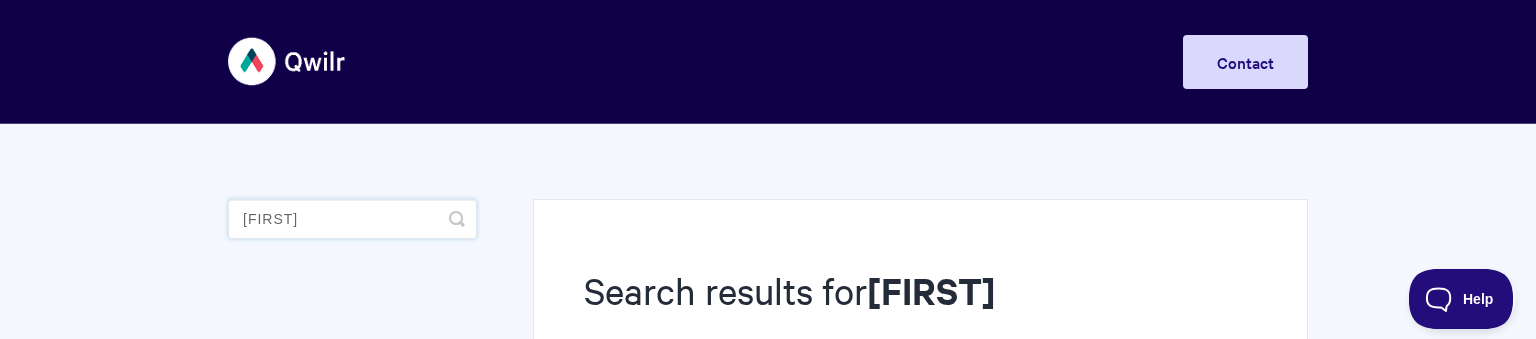 click on "[FIRST]" at bounding box center [352, 219] 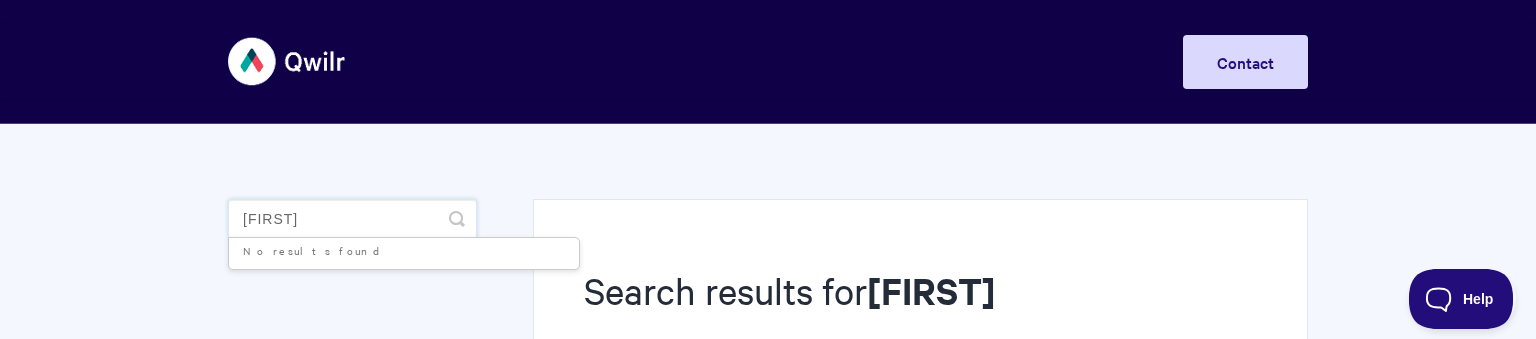 click on "[FIRST]" at bounding box center [352, 219] 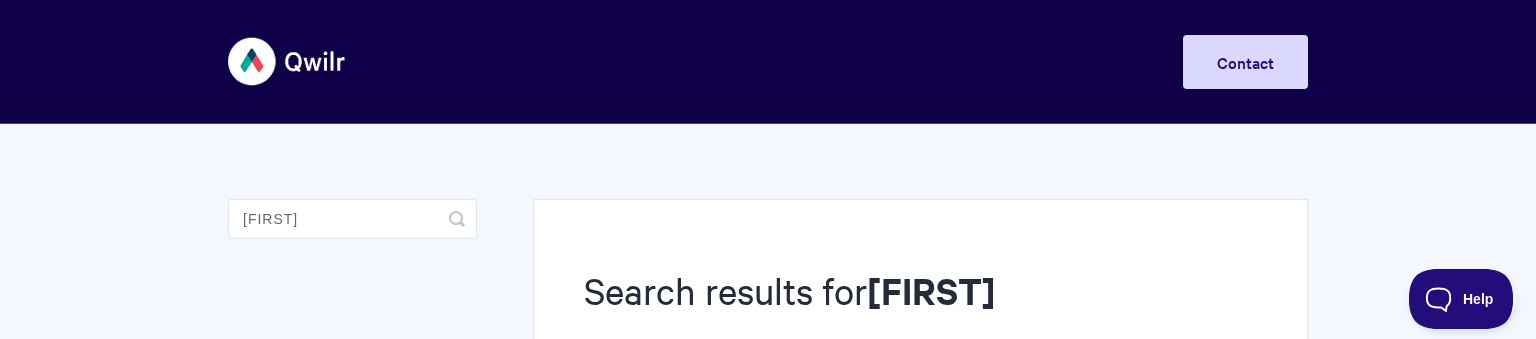 click on "yashu" at bounding box center [931, 290] 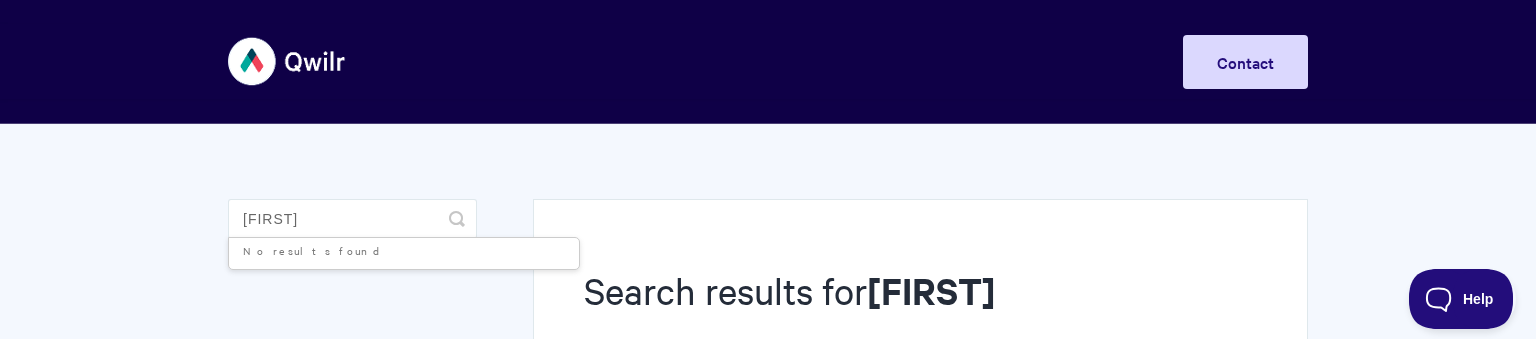 click on "yashu" at bounding box center [931, 290] 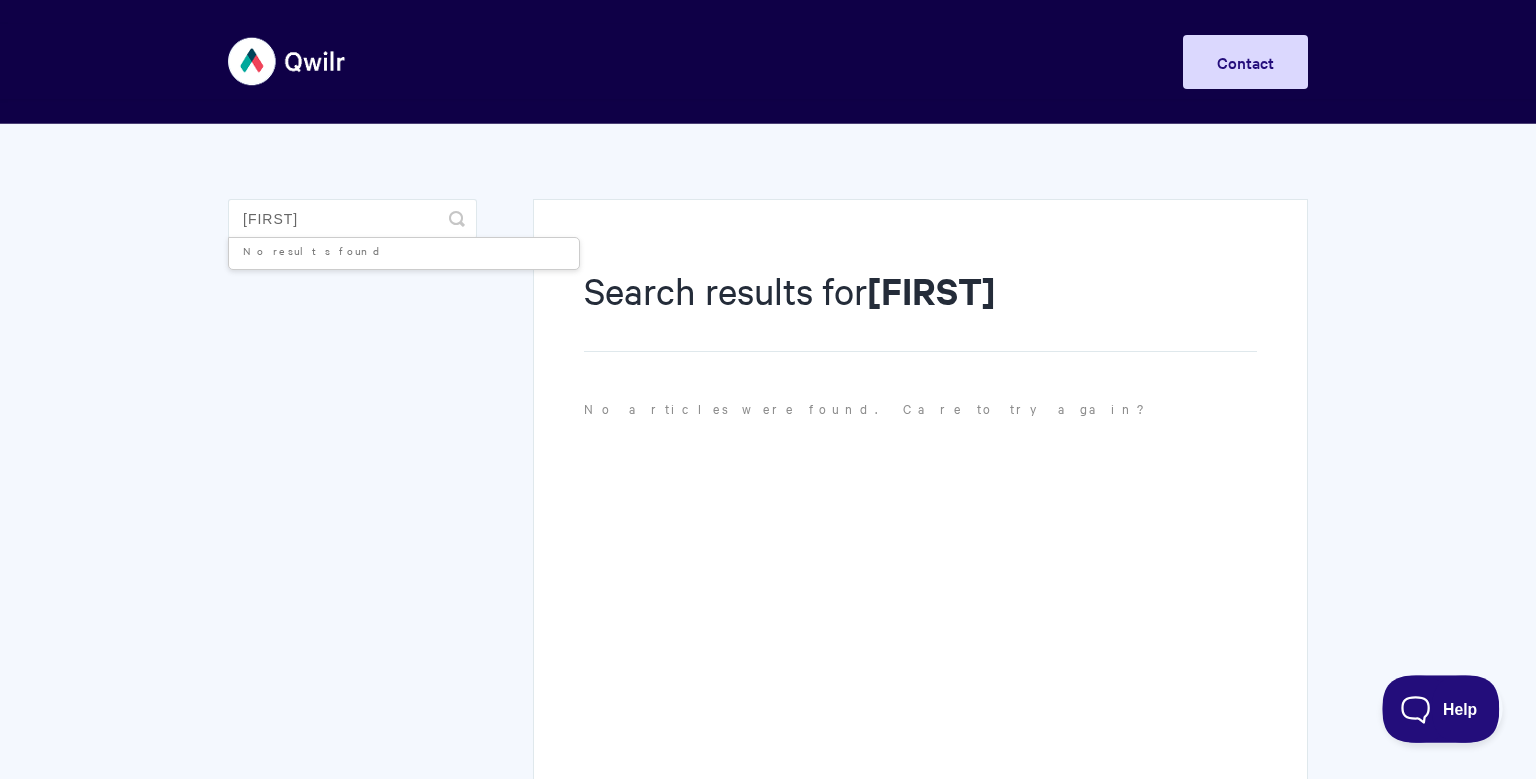 click on "Help" at bounding box center [1434, 705] 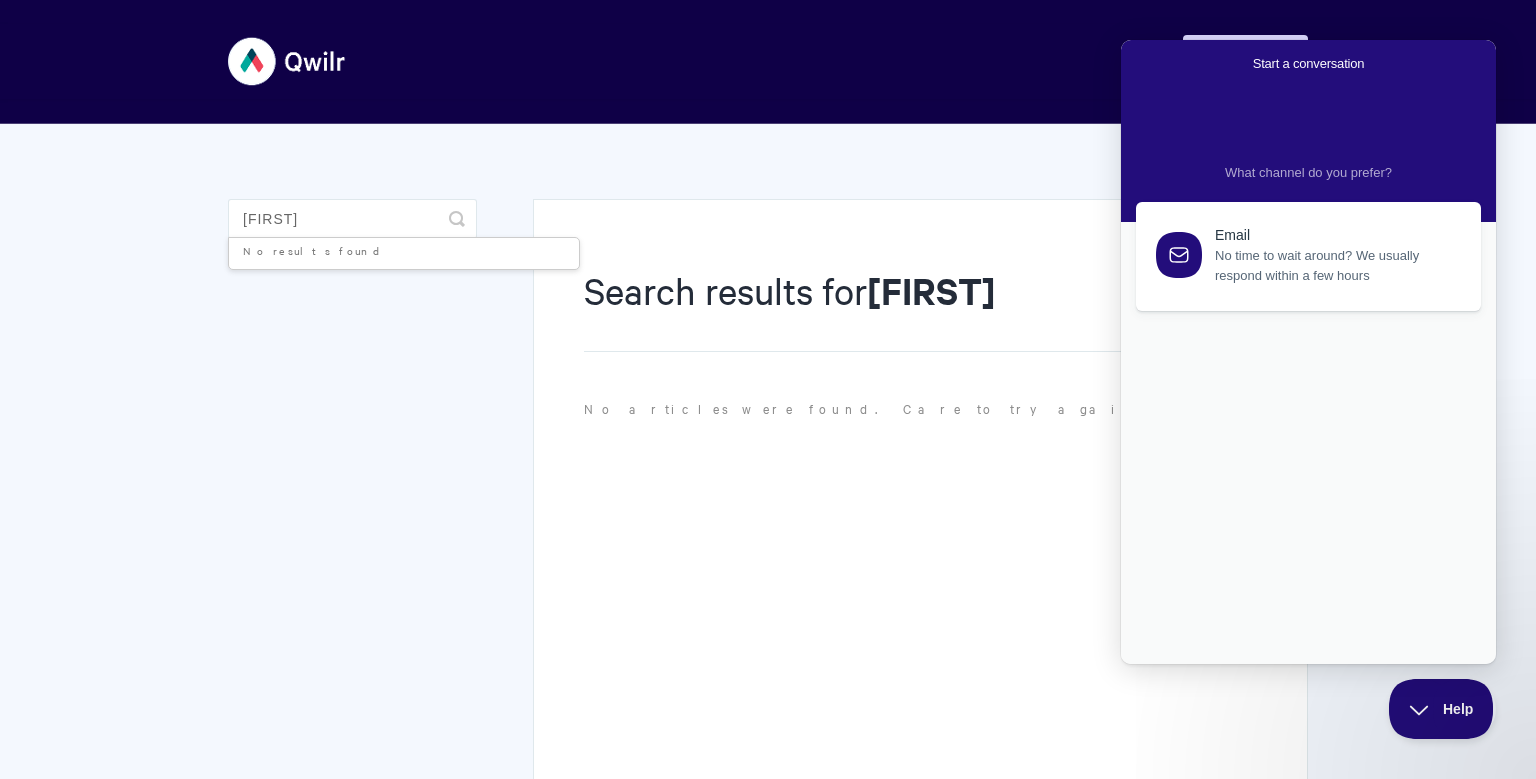 scroll, scrollTop: 0, scrollLeft: 0, axis: both 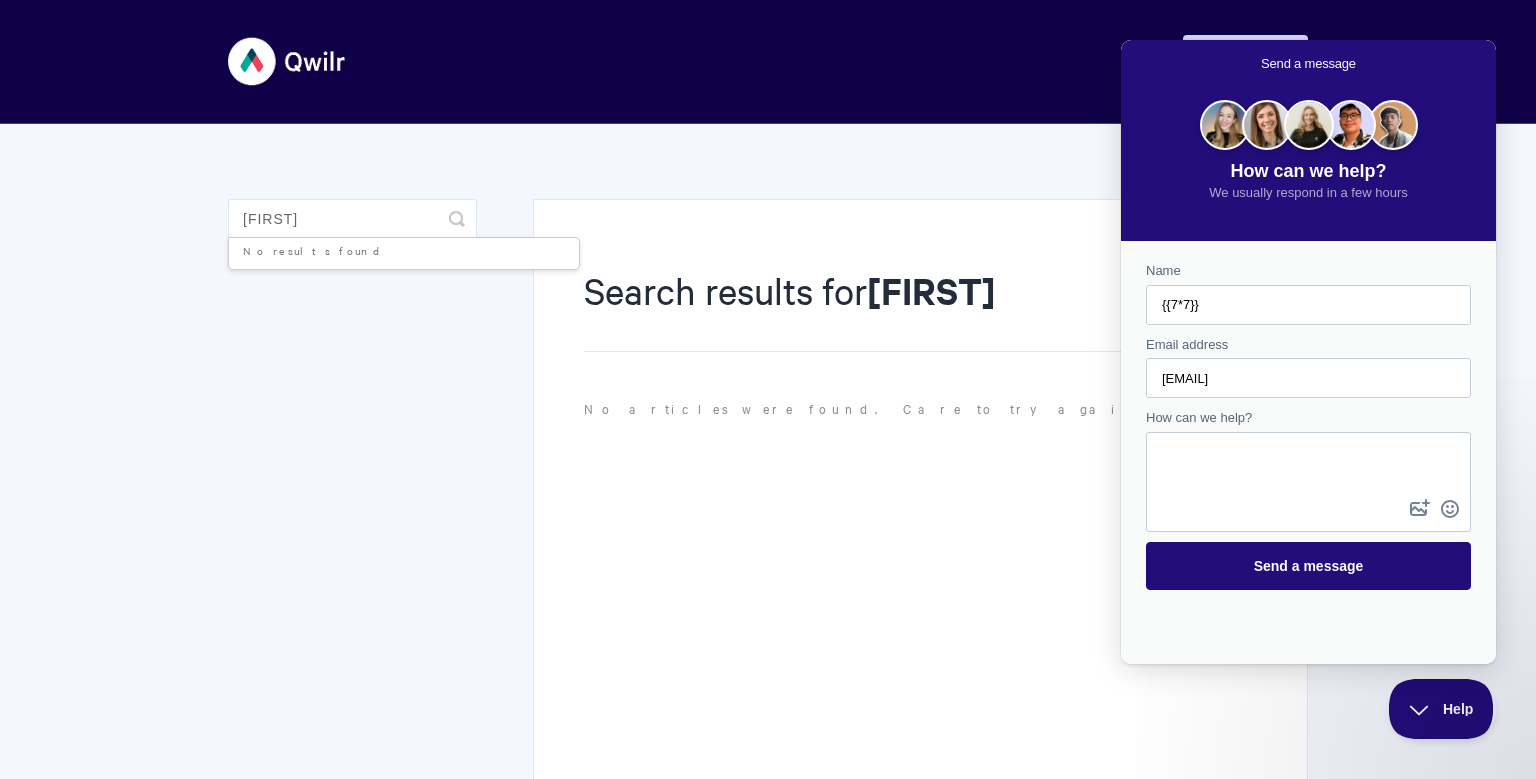 click on "Search results for  yashu
No articles were found. Care to try again?" at bounding box center [920, 495] 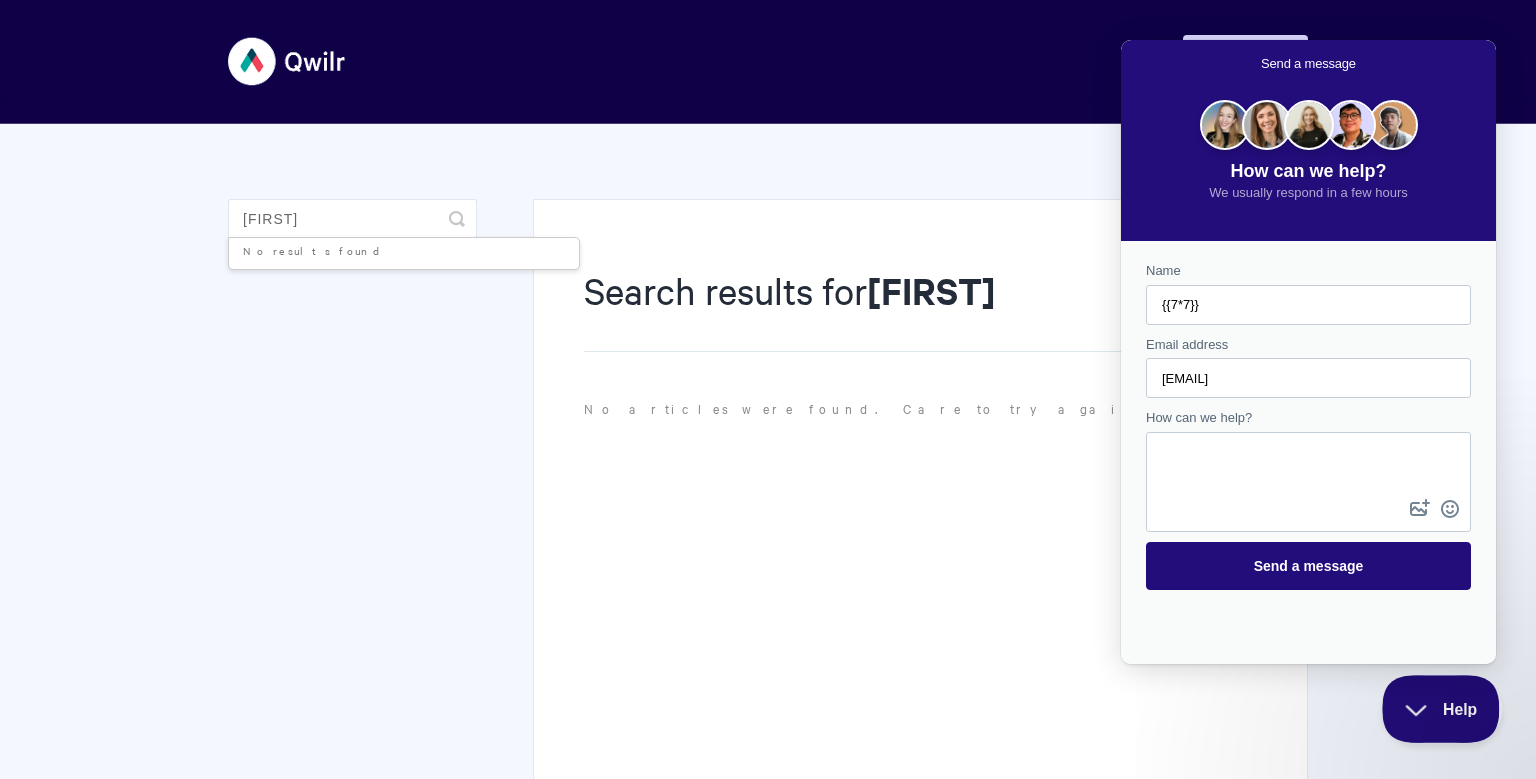 click on "Help" at bounding box center [1434, 705] 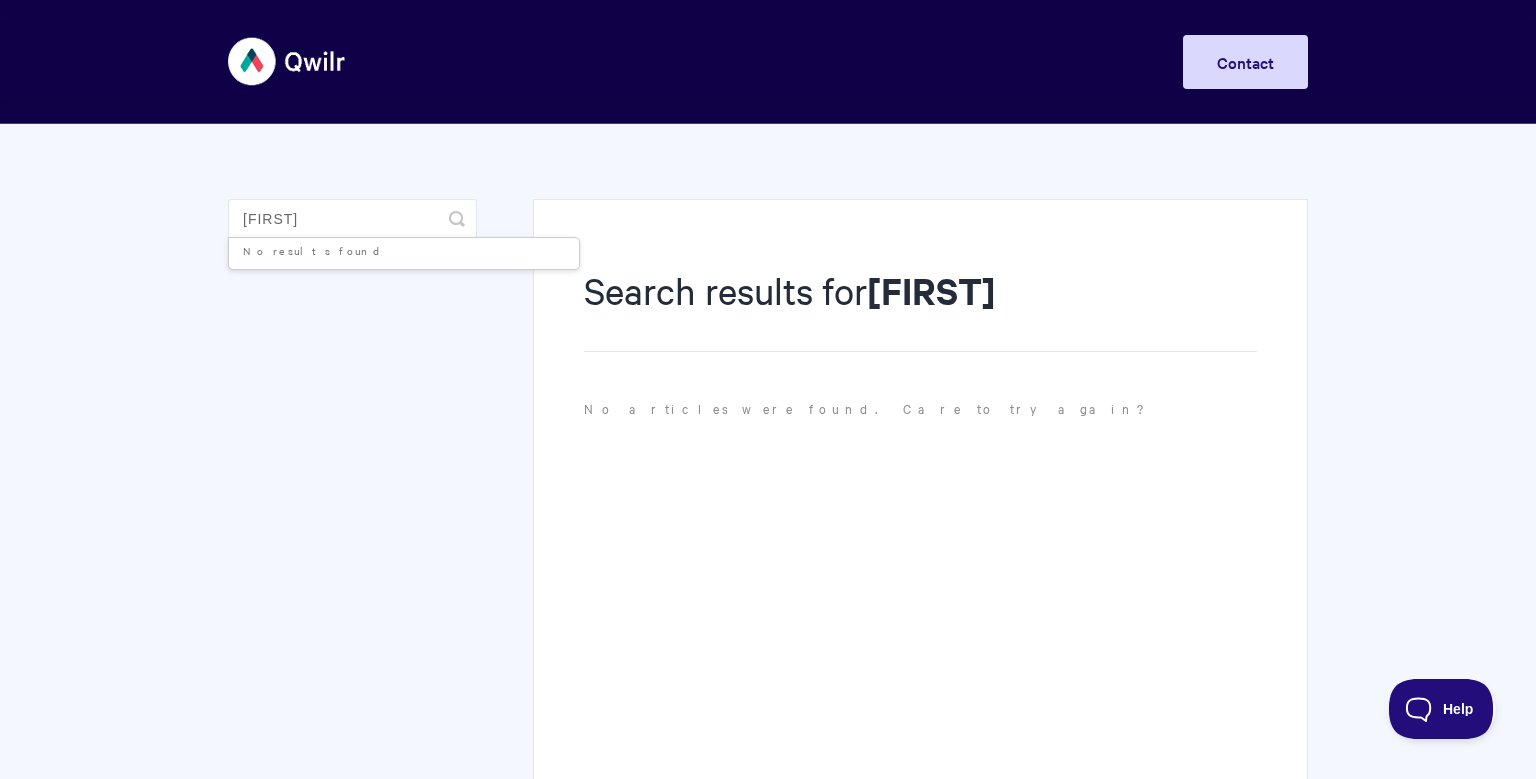 type 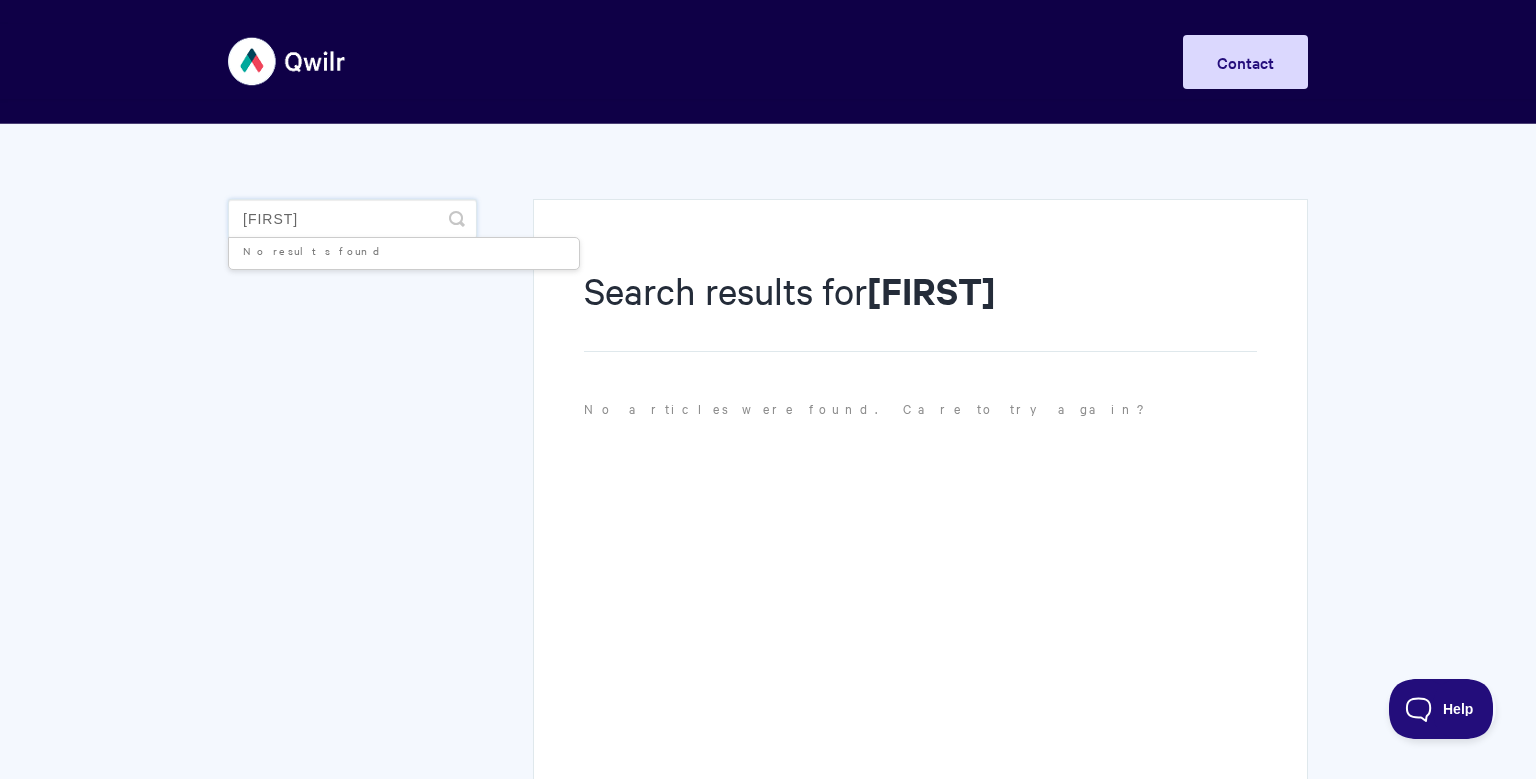click on "yashu" at bounding box center (352, 219) 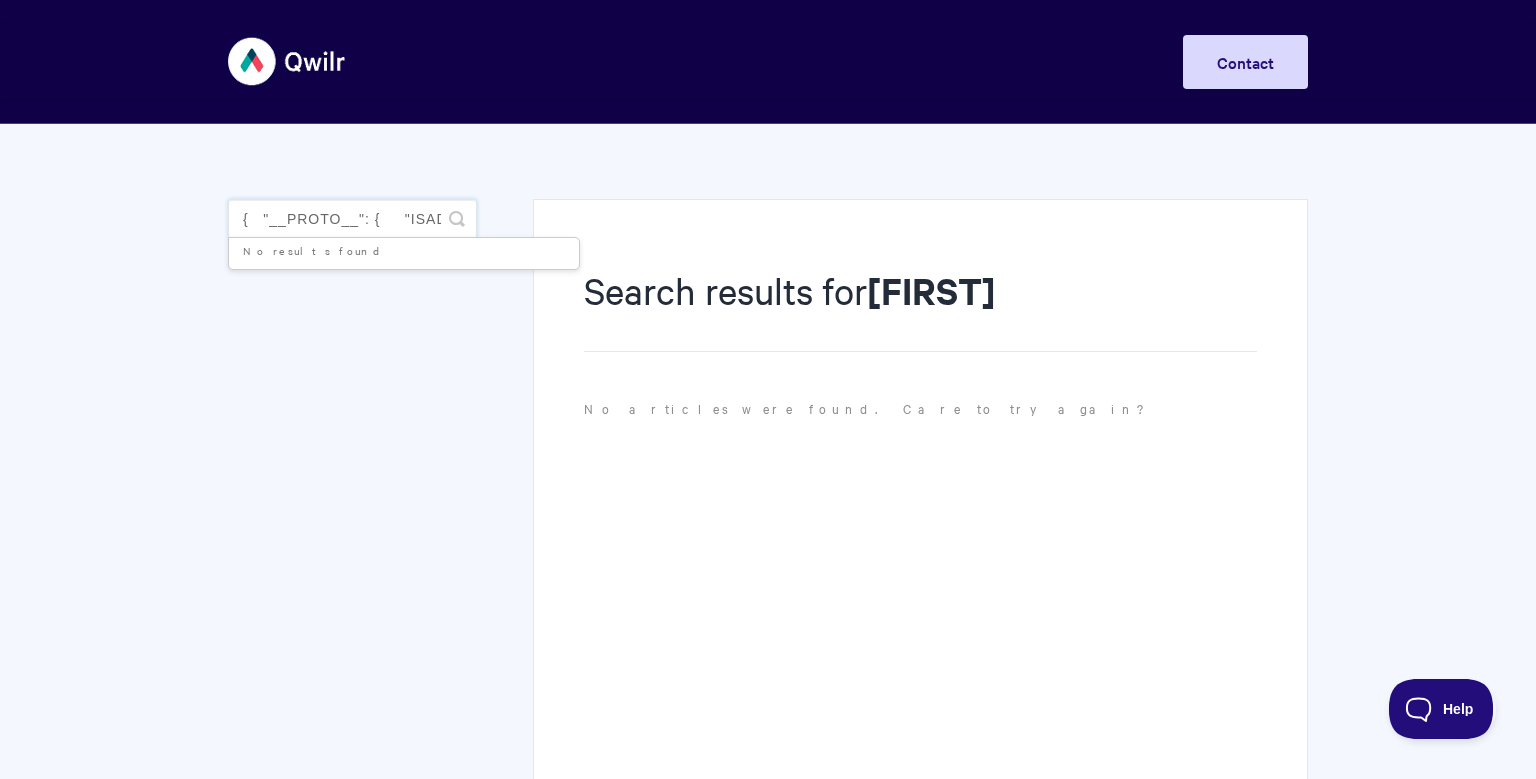 scroll, scrollTop: 0, scrollLeft: 123, axis: horizontal 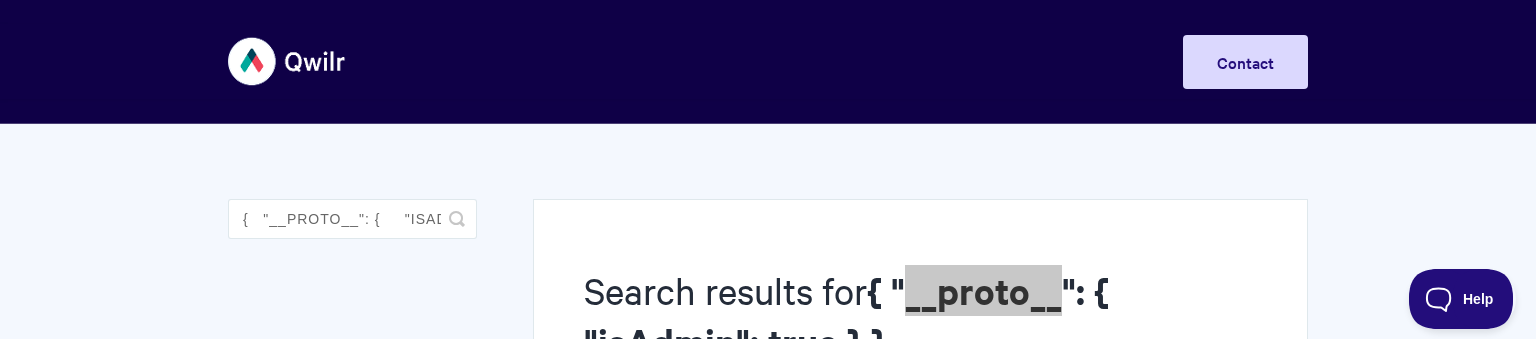 click on "{   "__proto__": {     "isAdmin": true   } }" at bounding box center [846, 316] 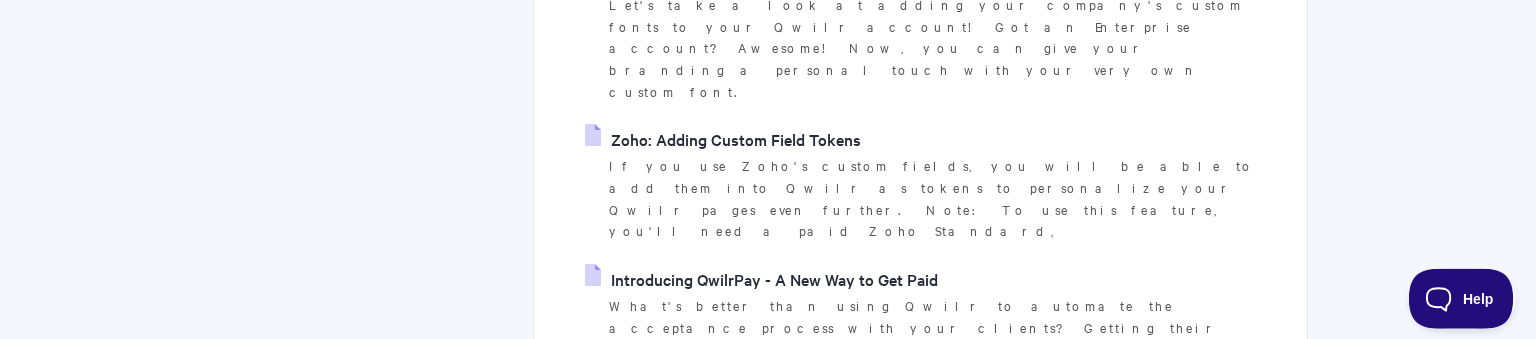 scroll, scrollTop: 861, scrollLeft: 0, axis: vertical 